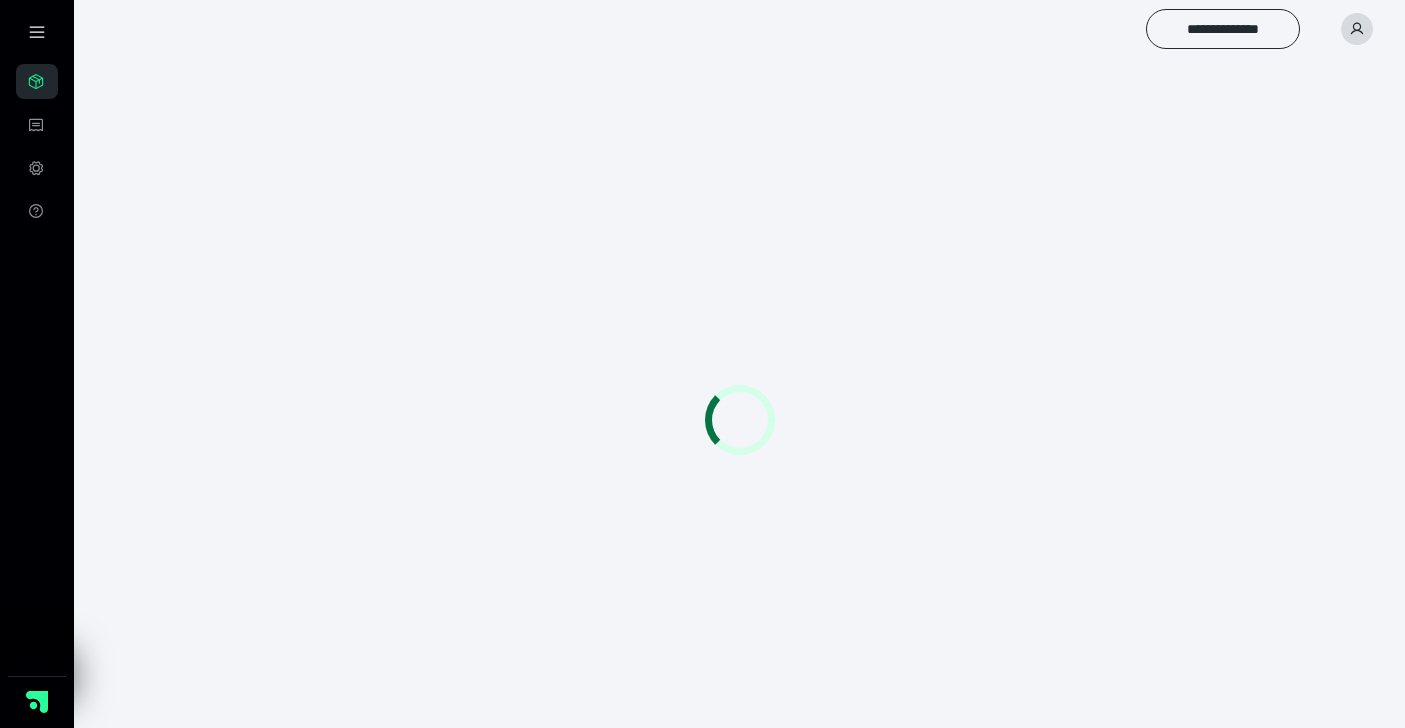 scroll, scrollTop: 0, scrollLeft: 0, axis: both 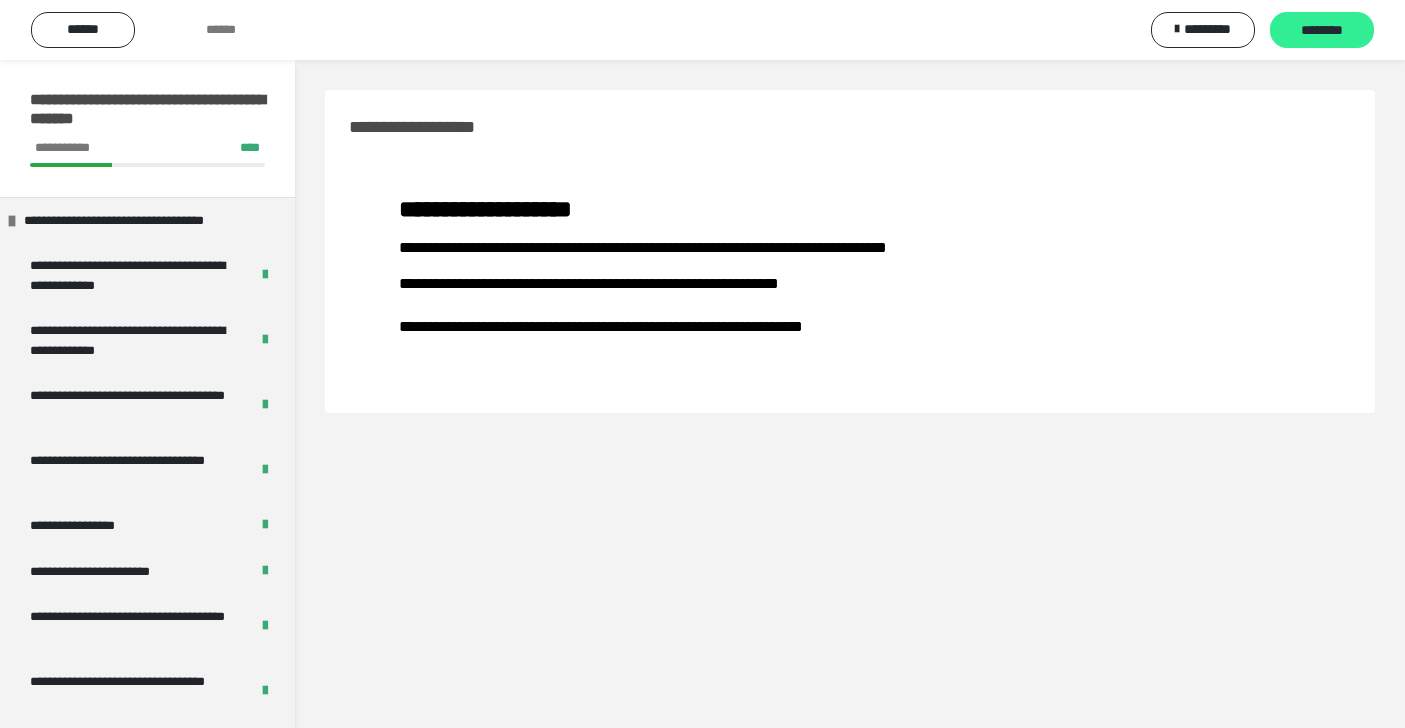 click on "********" at bounding box center [1322, 31] 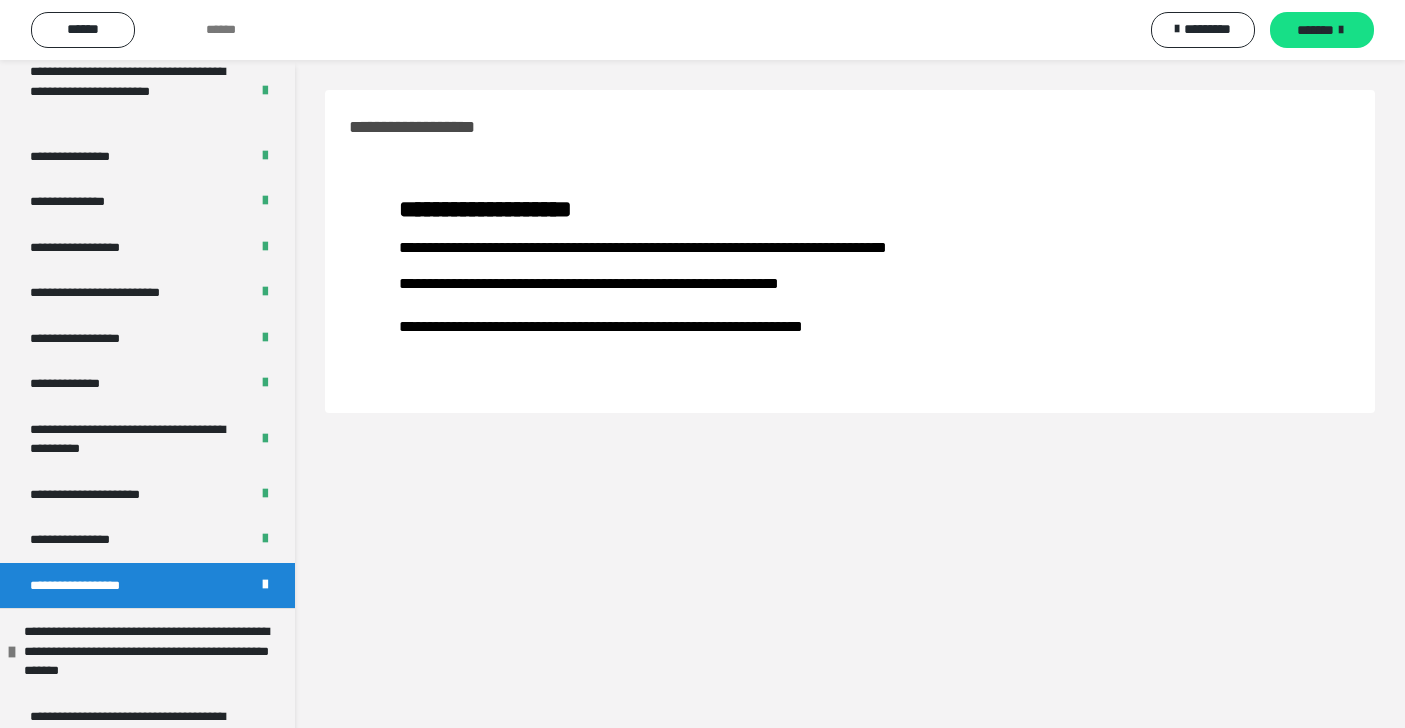 scroll, scrollTop: 834, scrollLeft: 0, axis: vertical 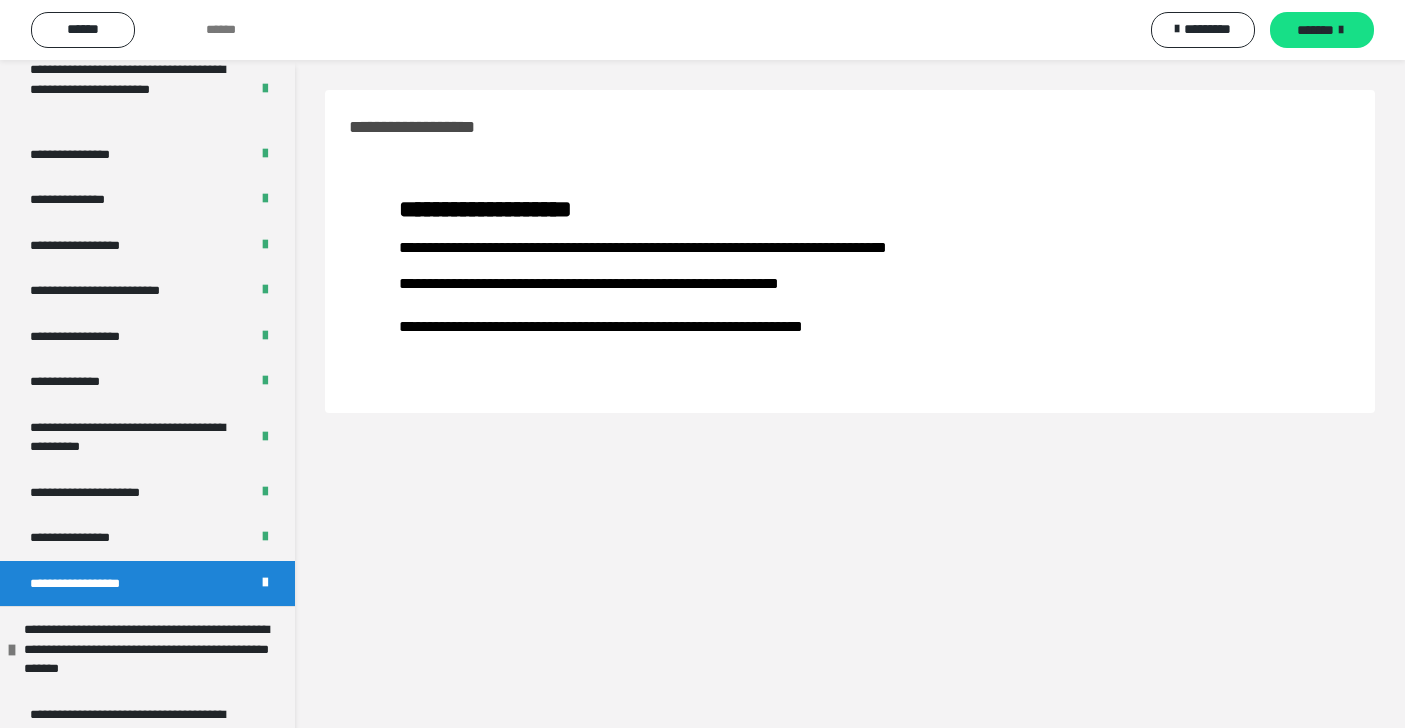 click on "****** ****** ********* *******" at bounding box center [702, 30] 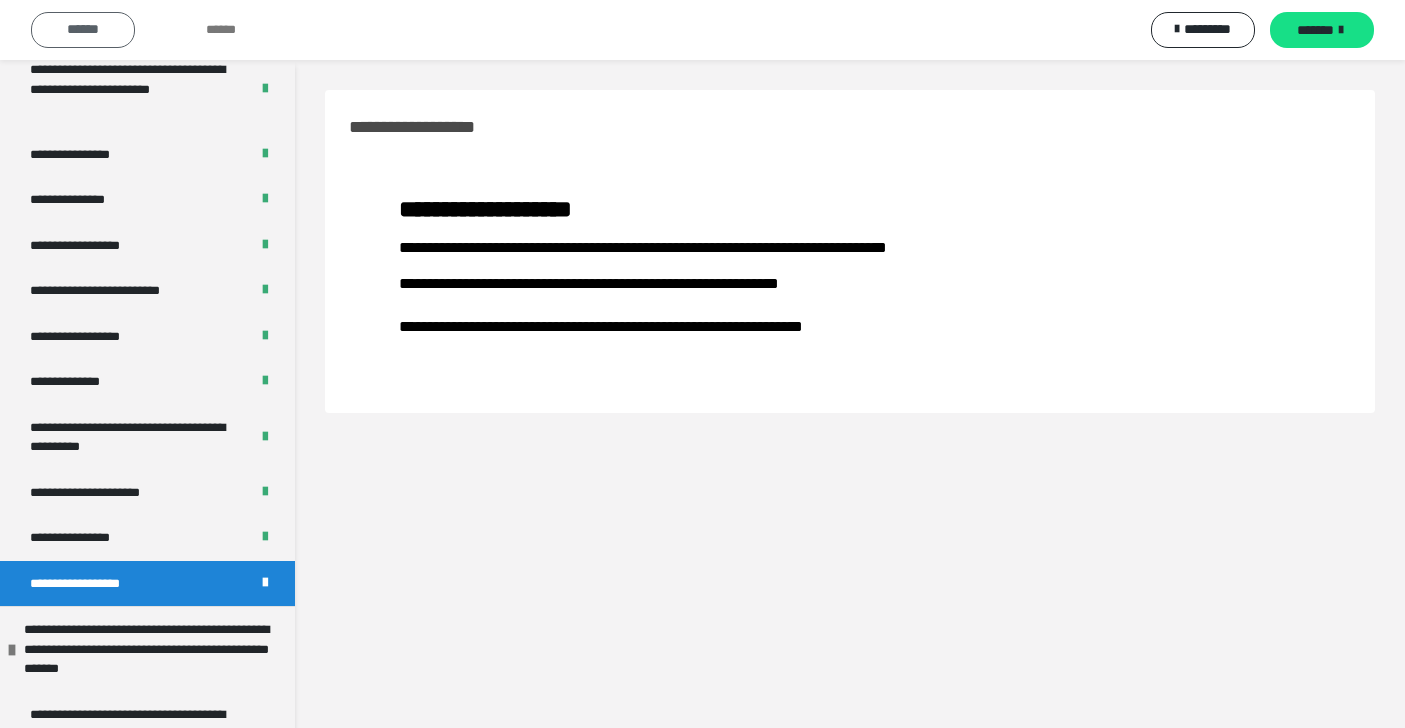 click on "******" at bounding box center (83, 30) 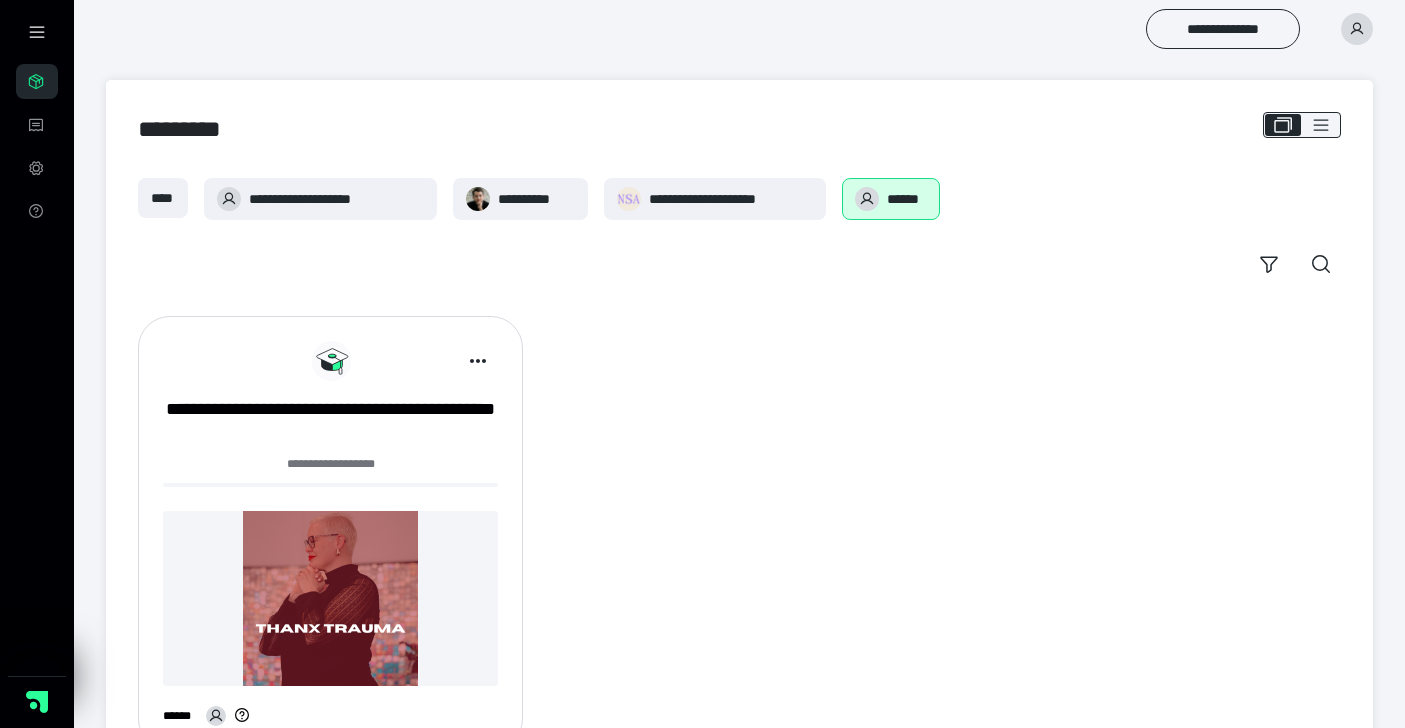 scroll, scrollTop: 0, scrollLeft: 0, axis: both 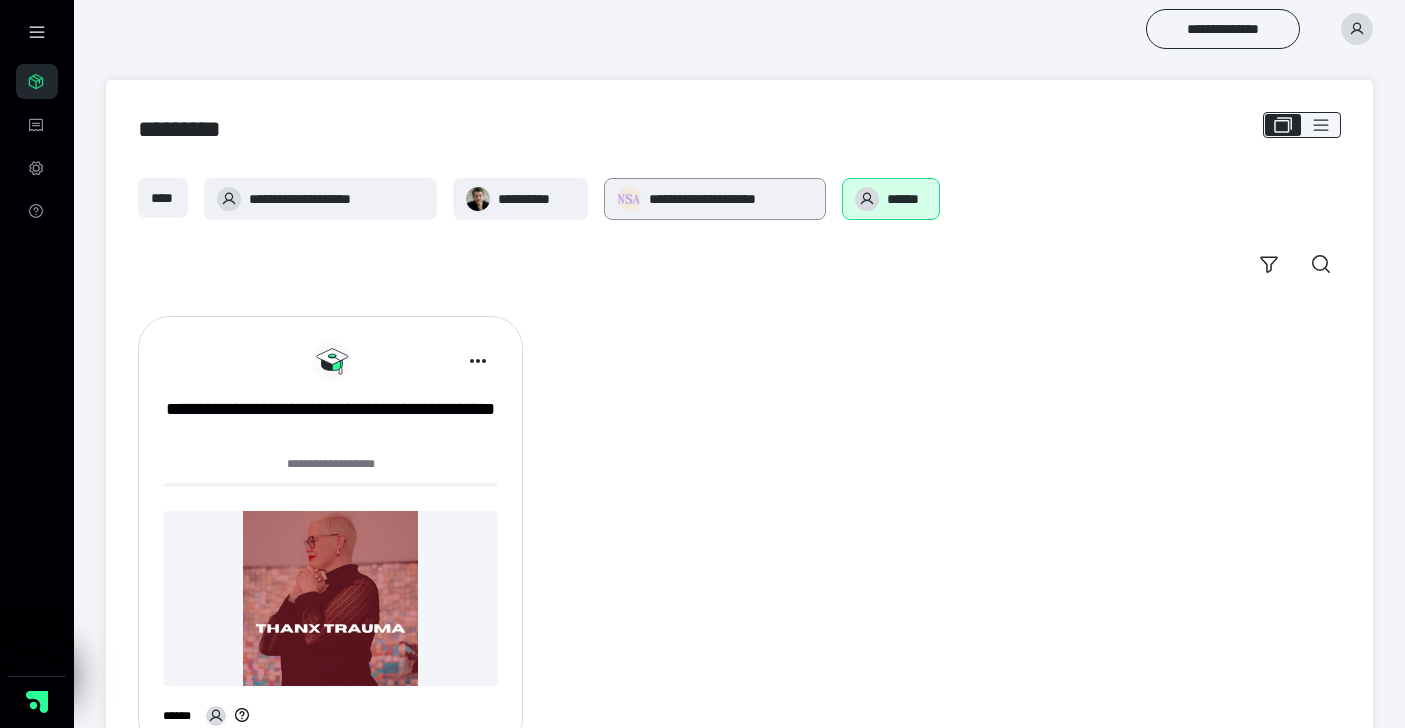click on "**********" at bounding box center (731, 199) 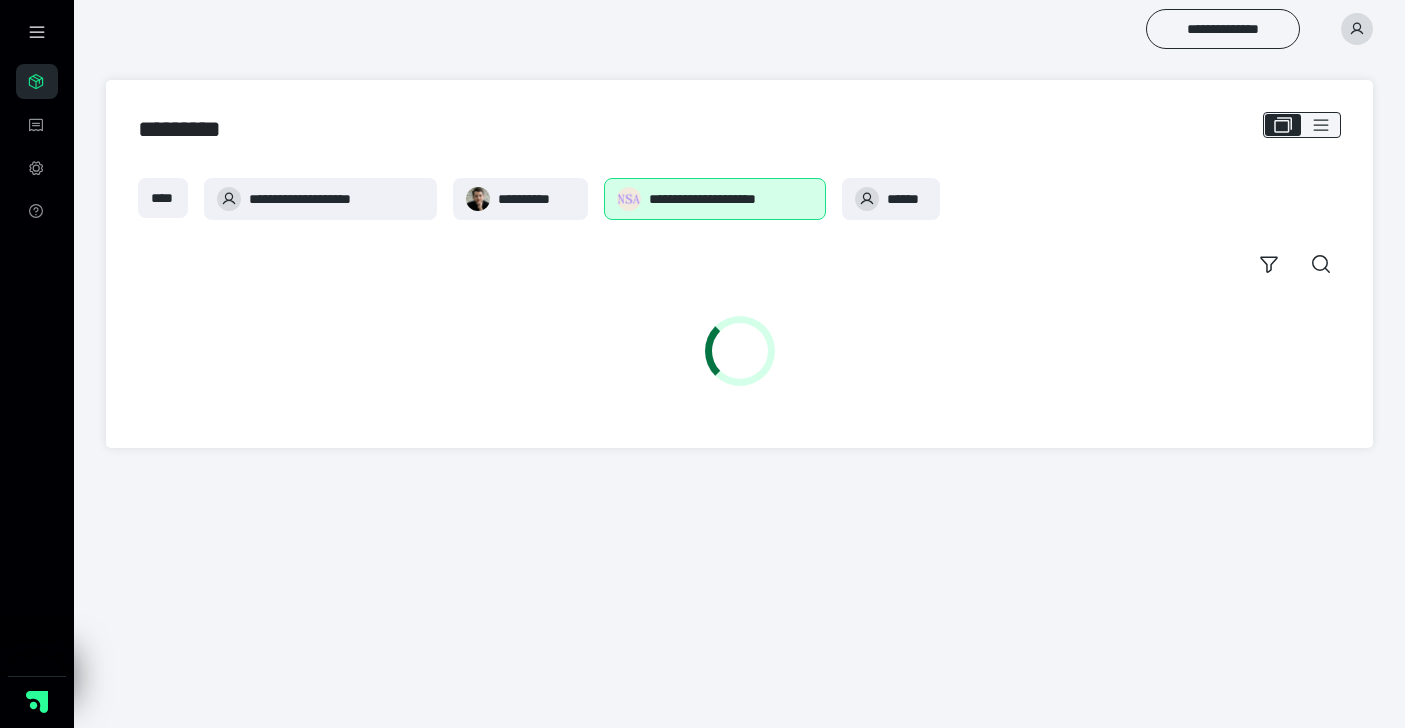 scroll, scrollTop: 0, scrollLeft: 0, axis: both 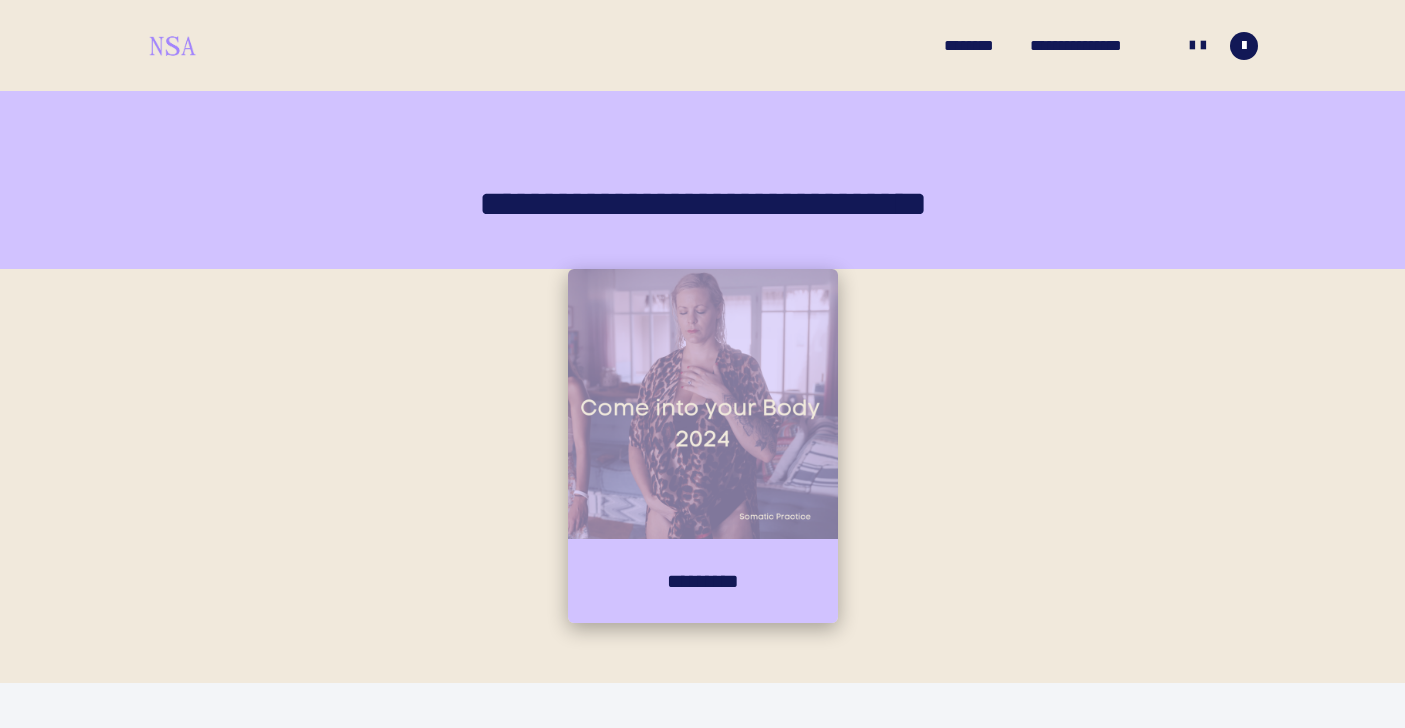 click at bounding box center [703, 404] 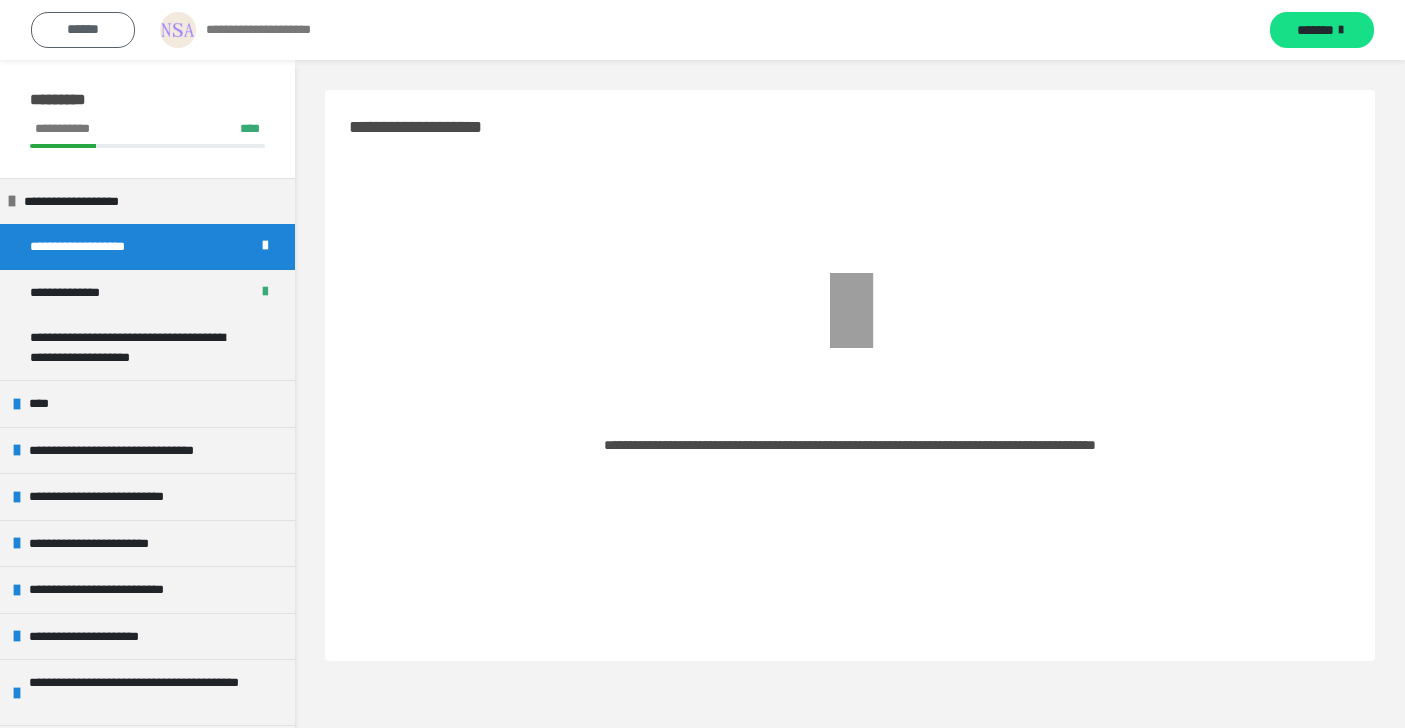 click on "******" at bounding box center (83, 30) 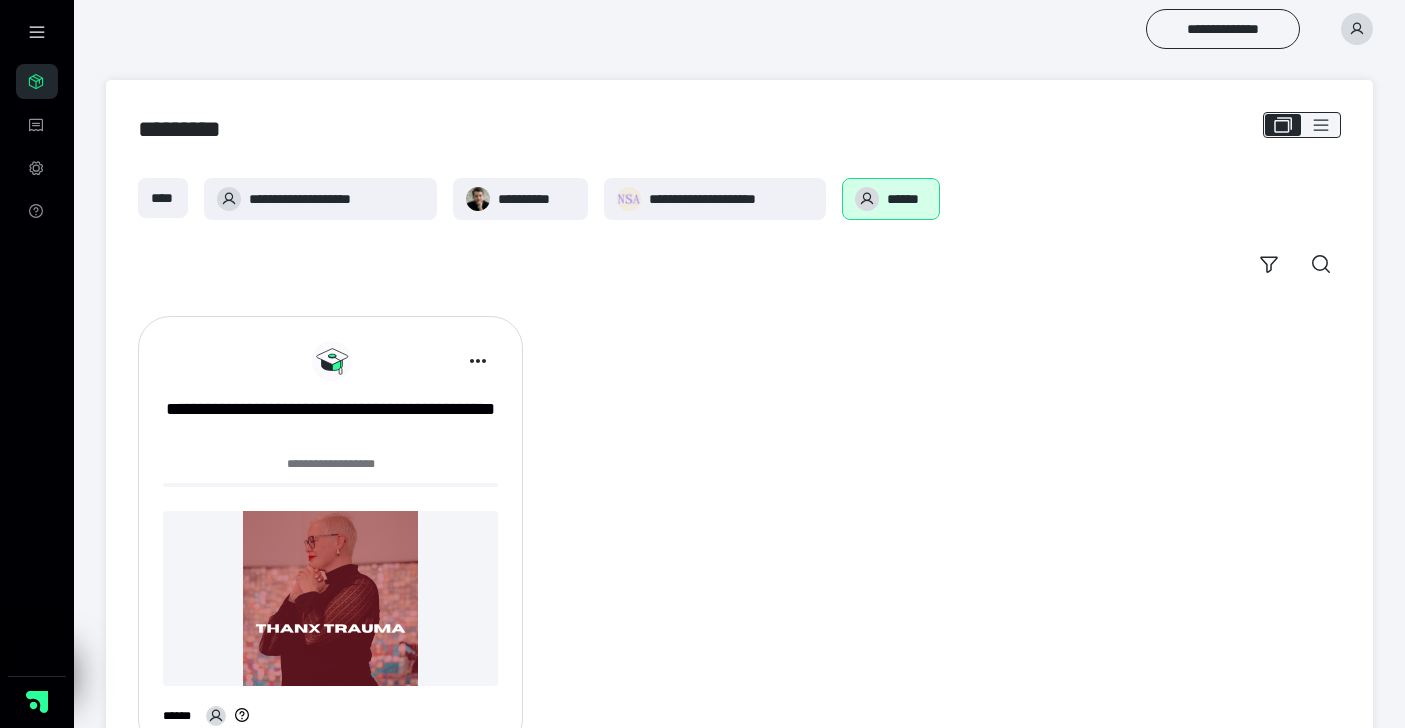 scroll, scrollTop: 0, scrollLeft: 0, axis: both 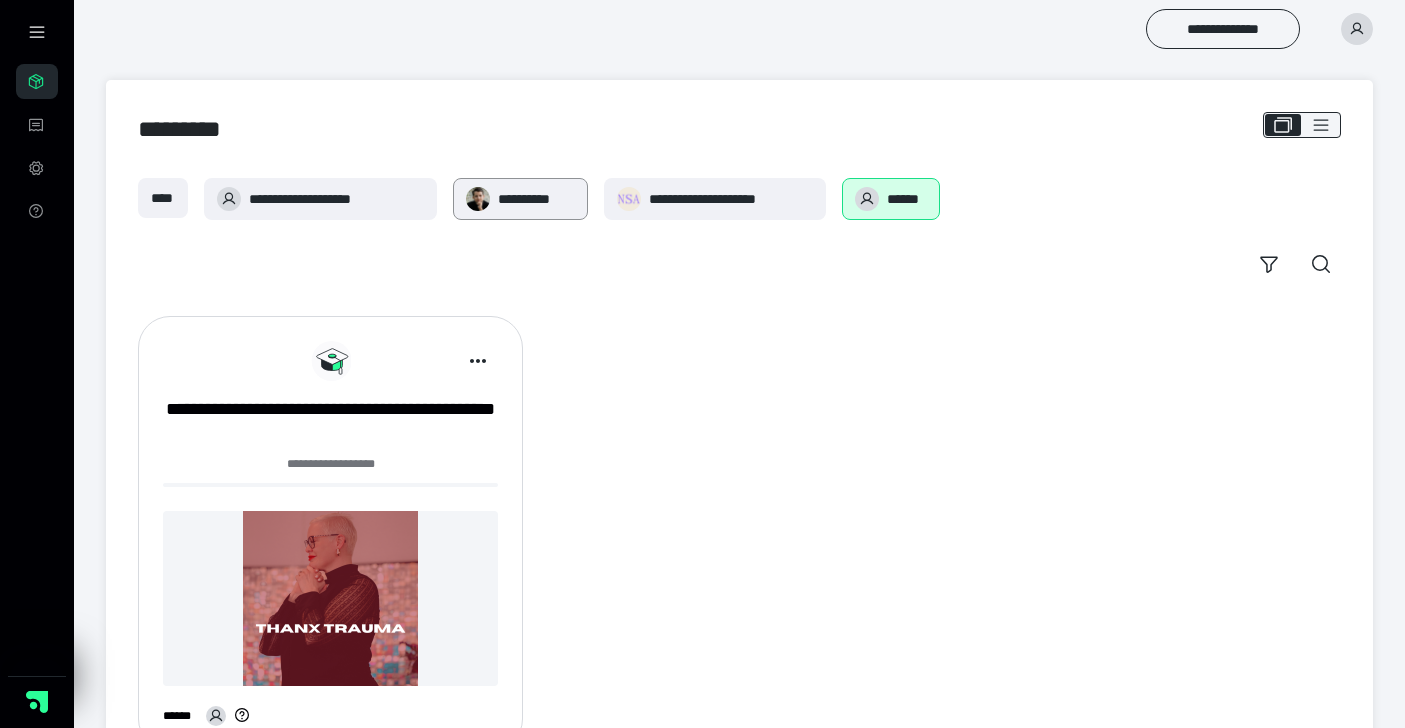 click on "**********" at bounding box center [536, 199] 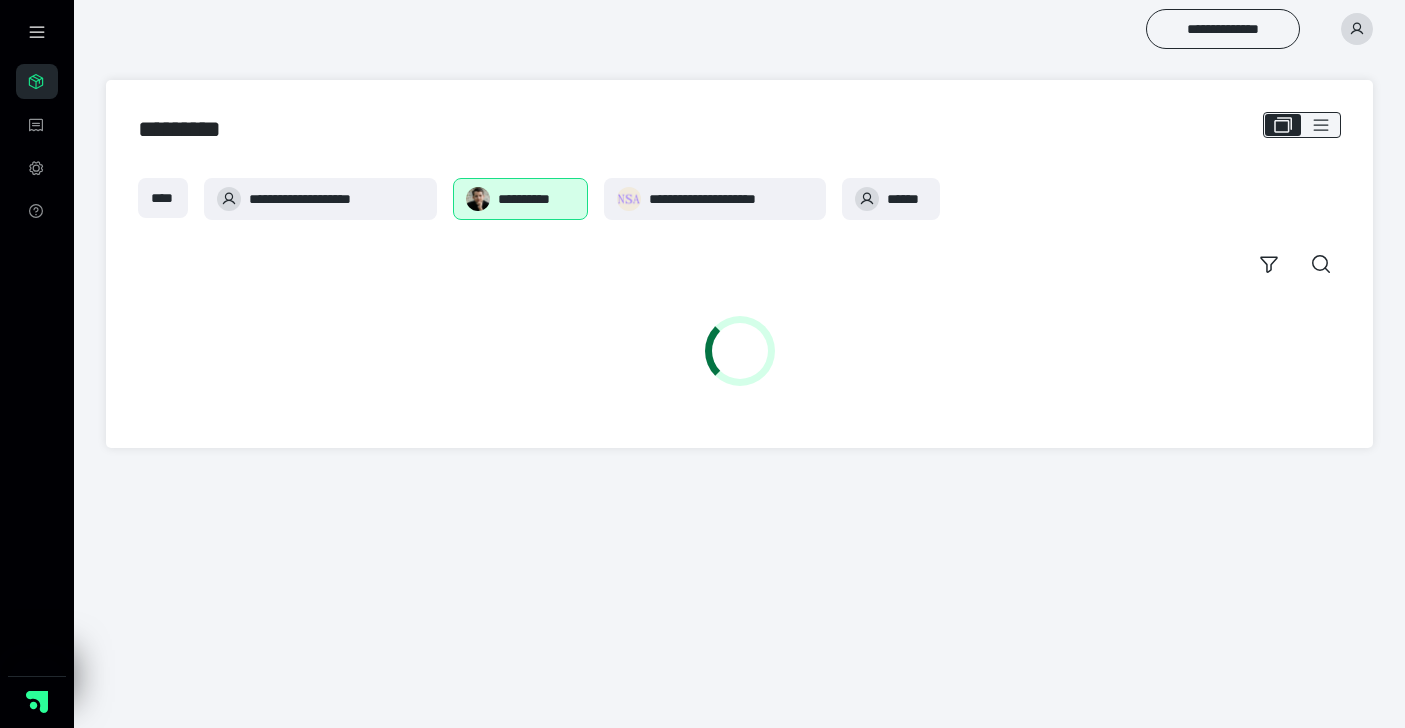 scroll, scrollTop: 0, scrollLeft: 0, axis: both 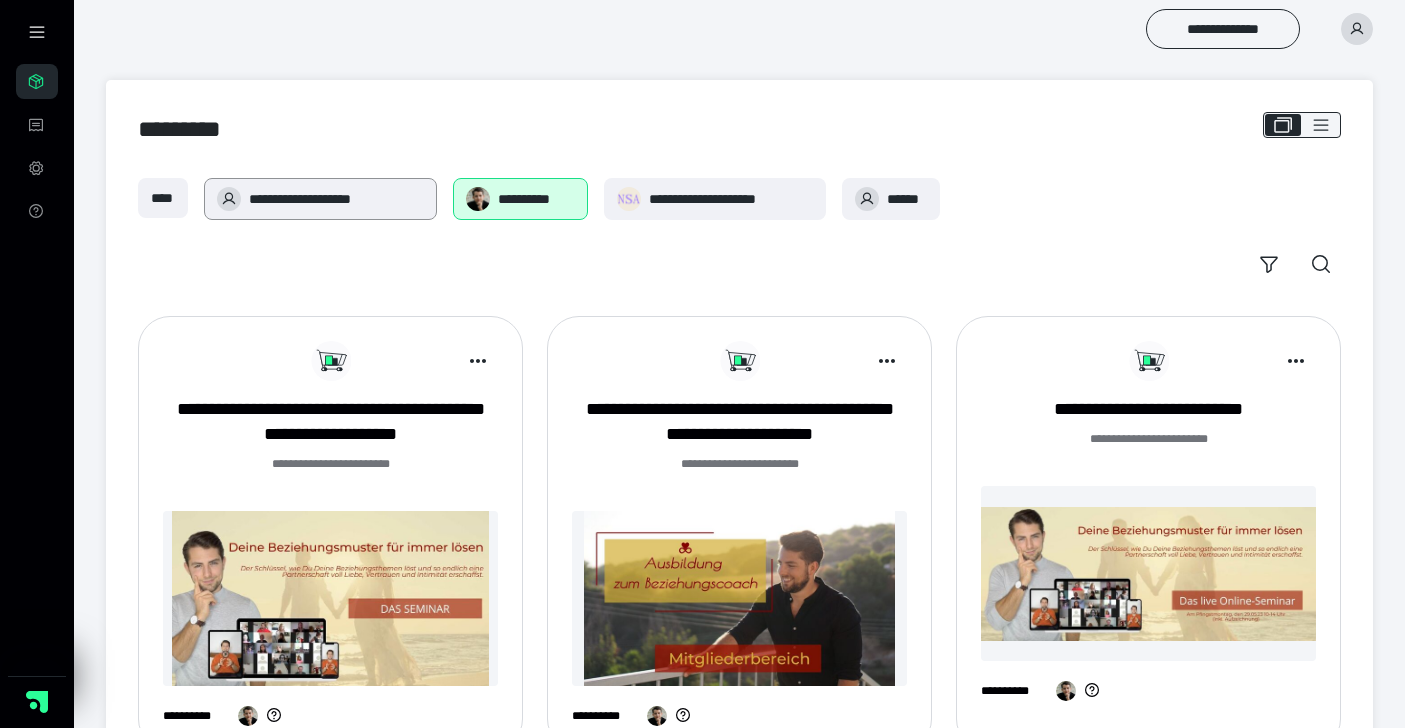 click on "**********" at bounding box center [336, 199] 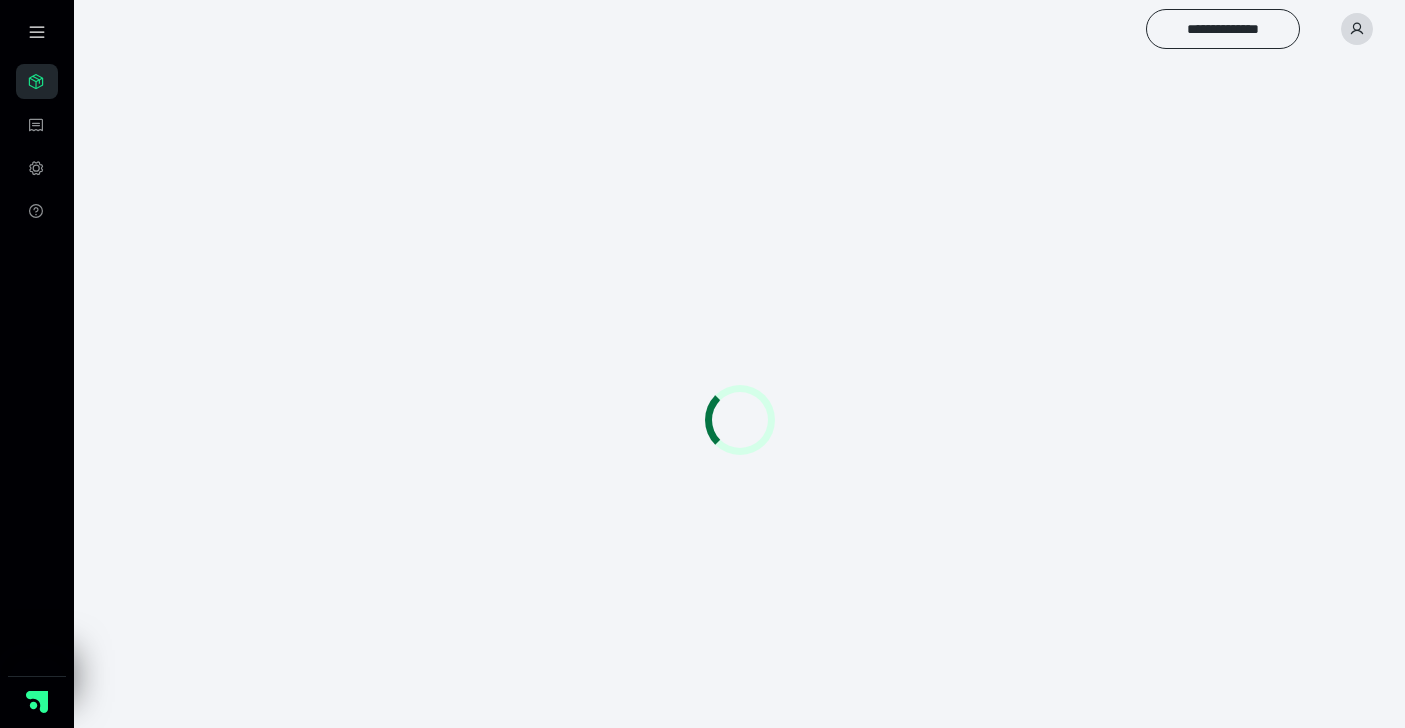 scroll, scrollTop: 0, scrollLeft: 0, axis: both 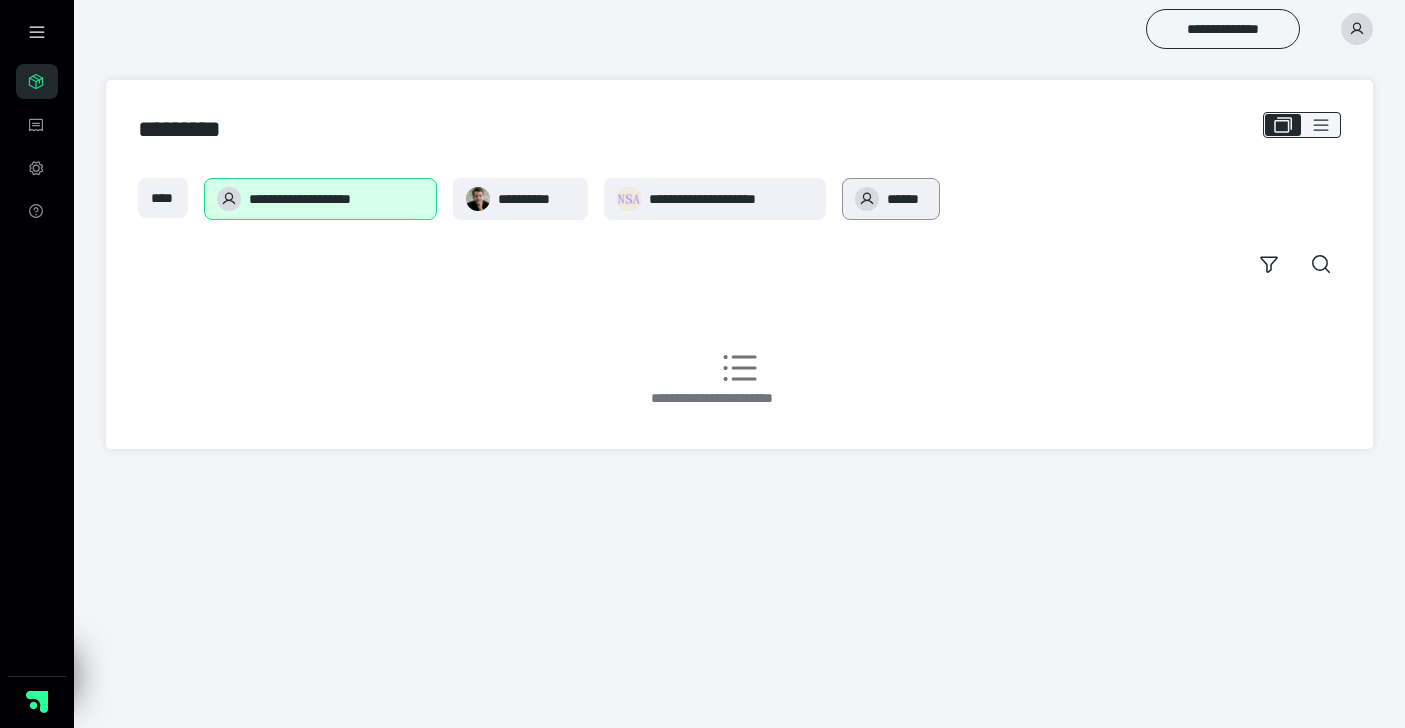 click on "******" at bounding box center [907, 199] 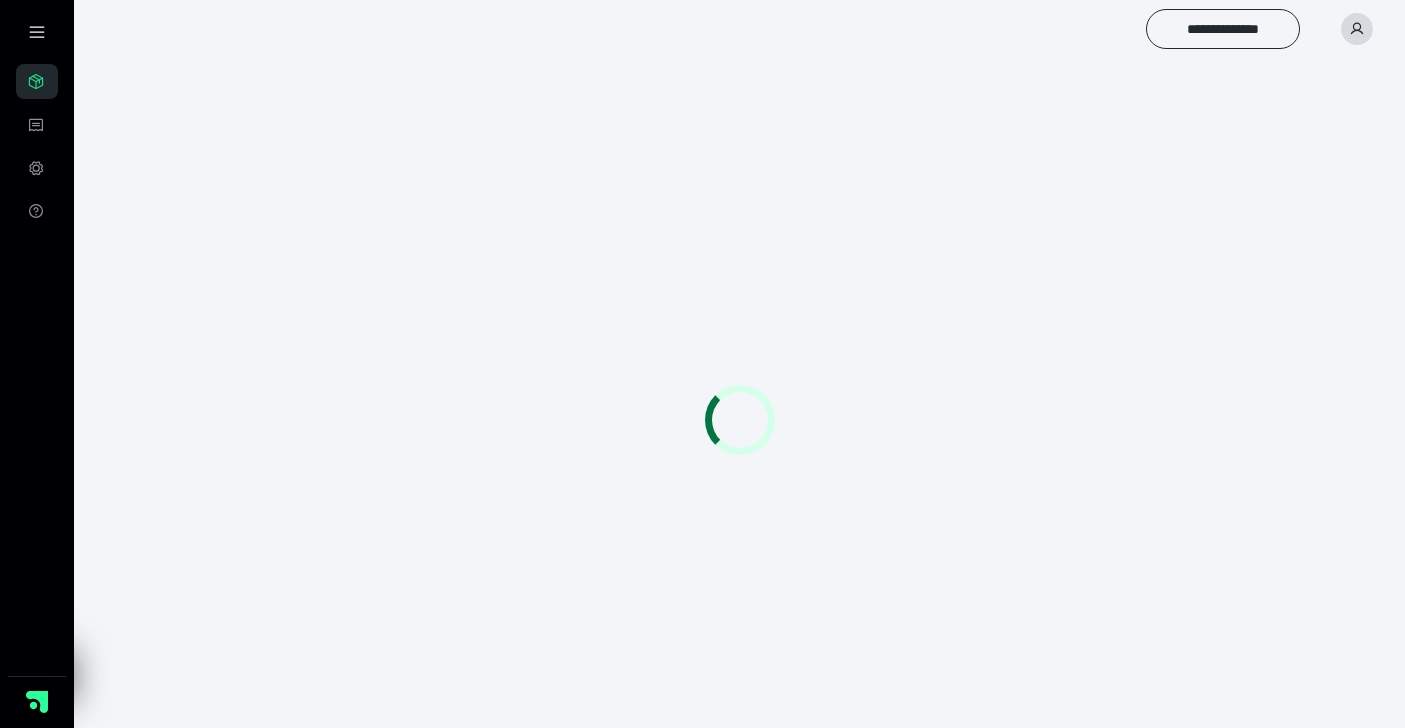 scroll, scrollTop: 0, scrollLeft: 0, axis: both 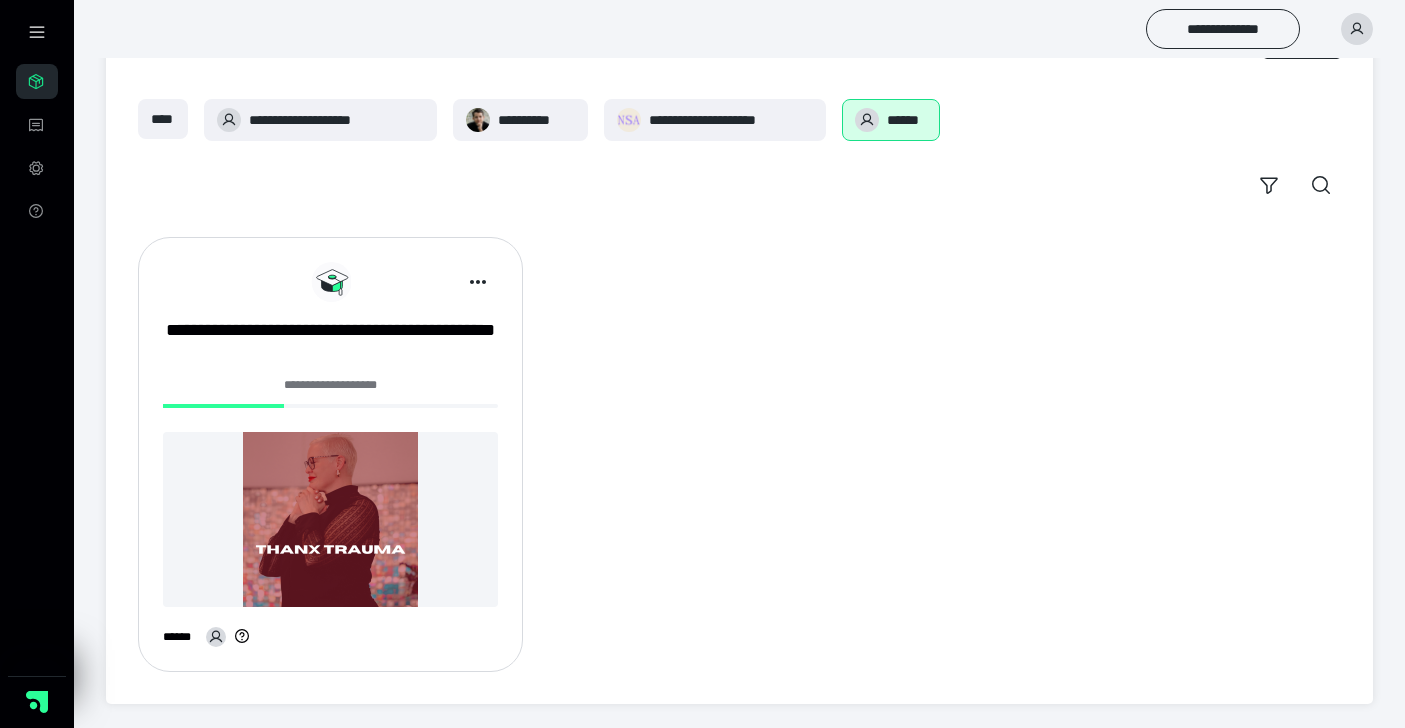 click on "**********" at bounding box center (330, 385) 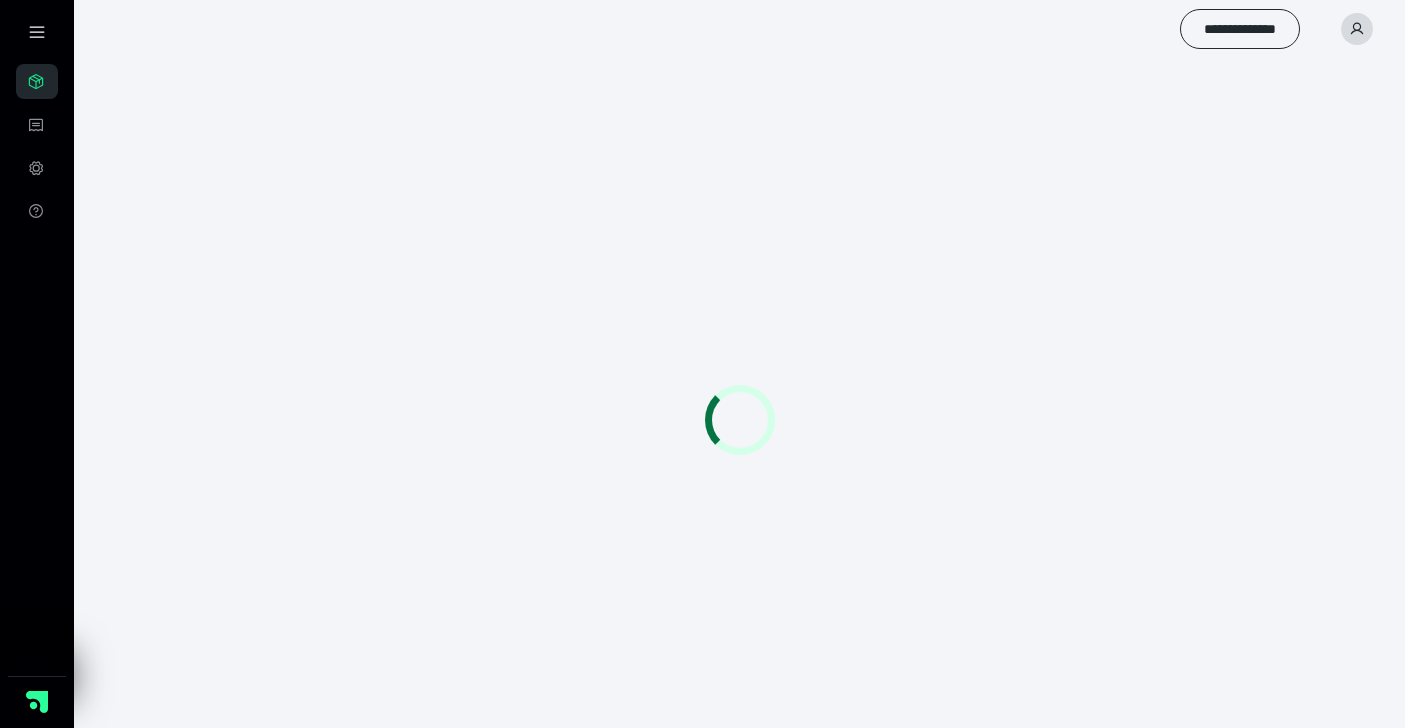 scroll, scrollTop: 0, scrollLeft: 0, axis: both 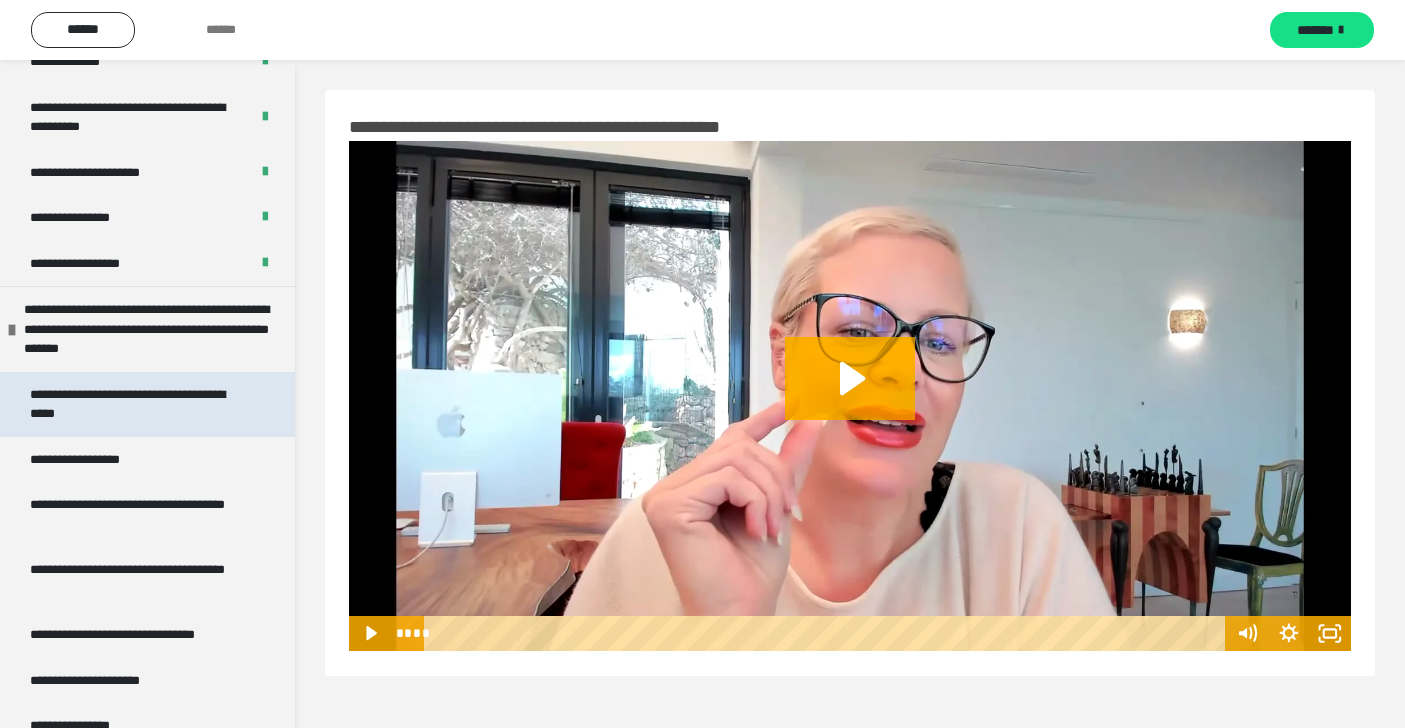 click on "**********" at bounding box center [139, 404] 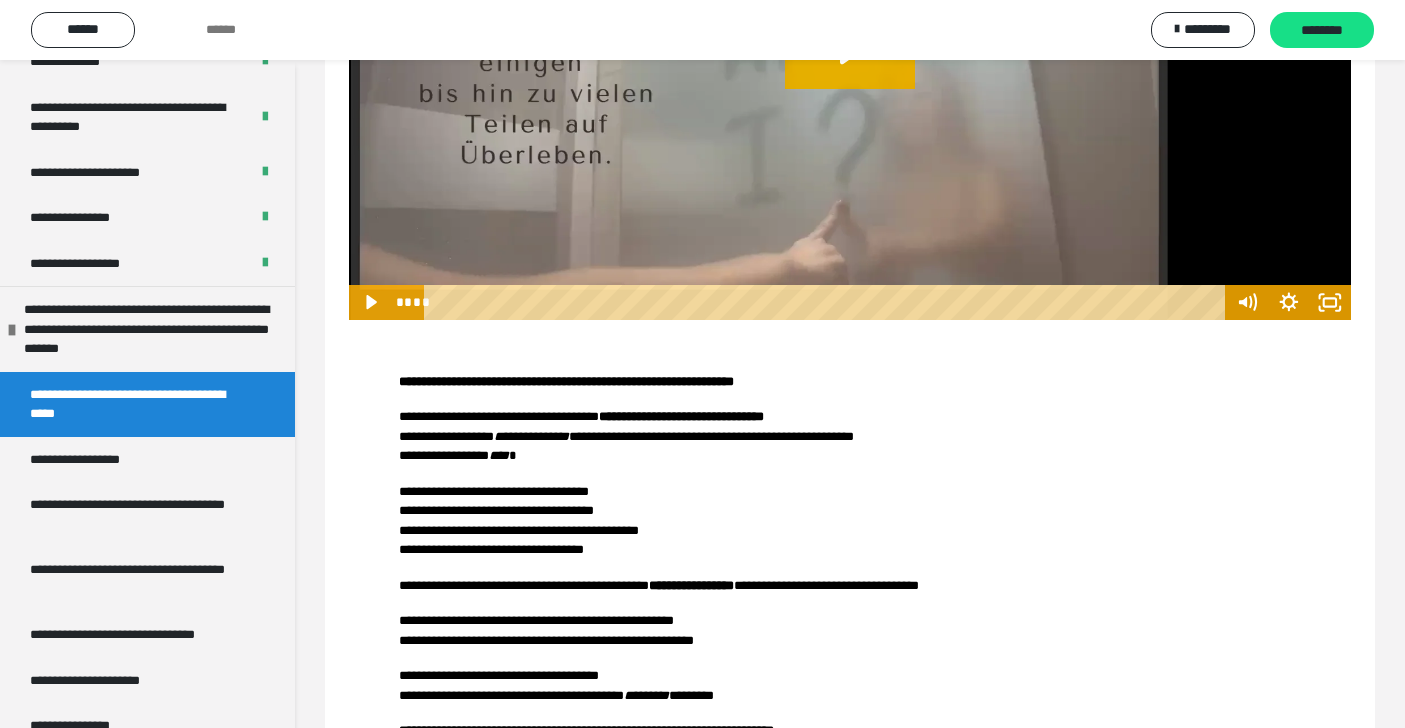 scroll, scrollTop: 0, scrollLeft: 0, axis: both 